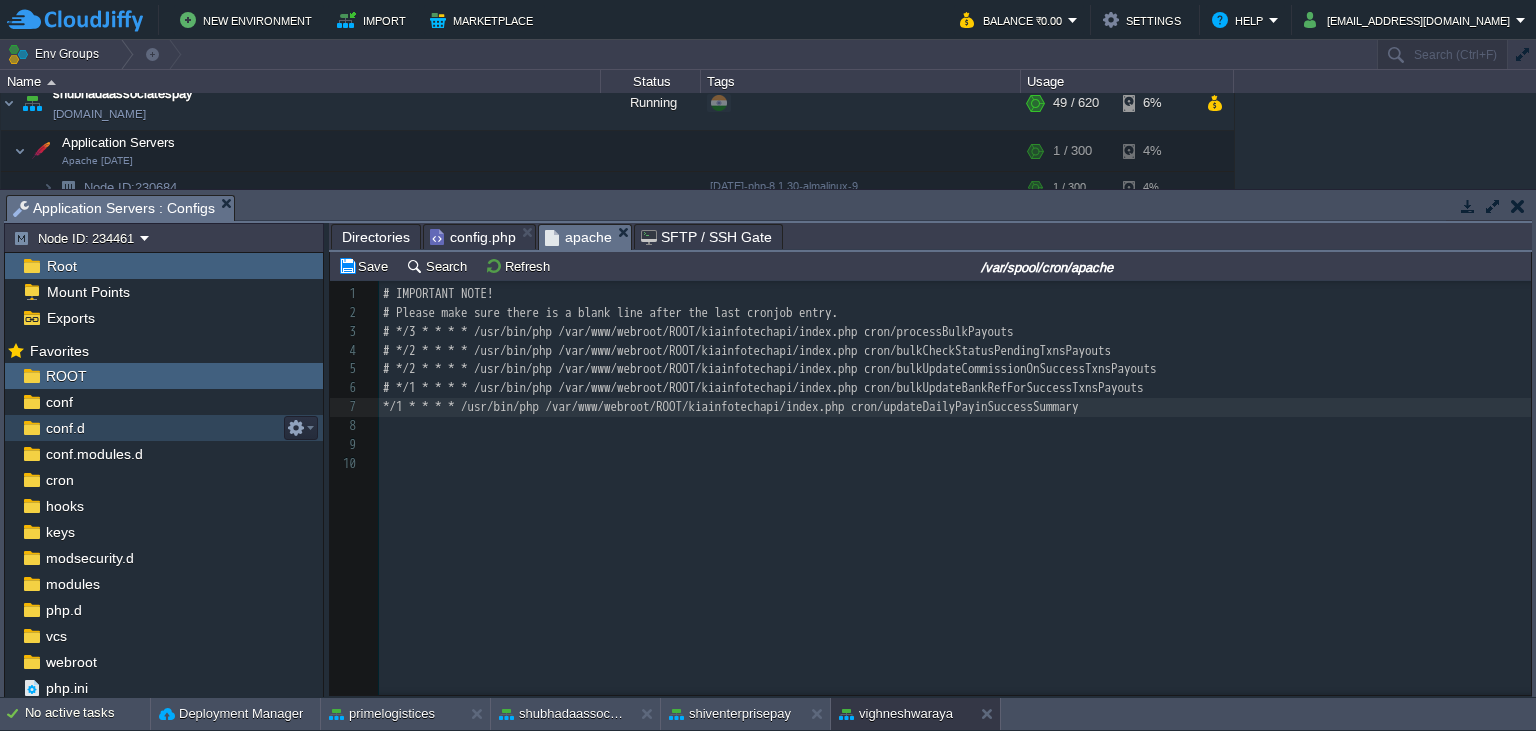click on "*/1 * * * * /usr/bin/php /var/www/webroot/ROOT/kiainfotechapi/index.php cron/updateDailyPayinSuccessSummary" at bounding box center (731, 406) 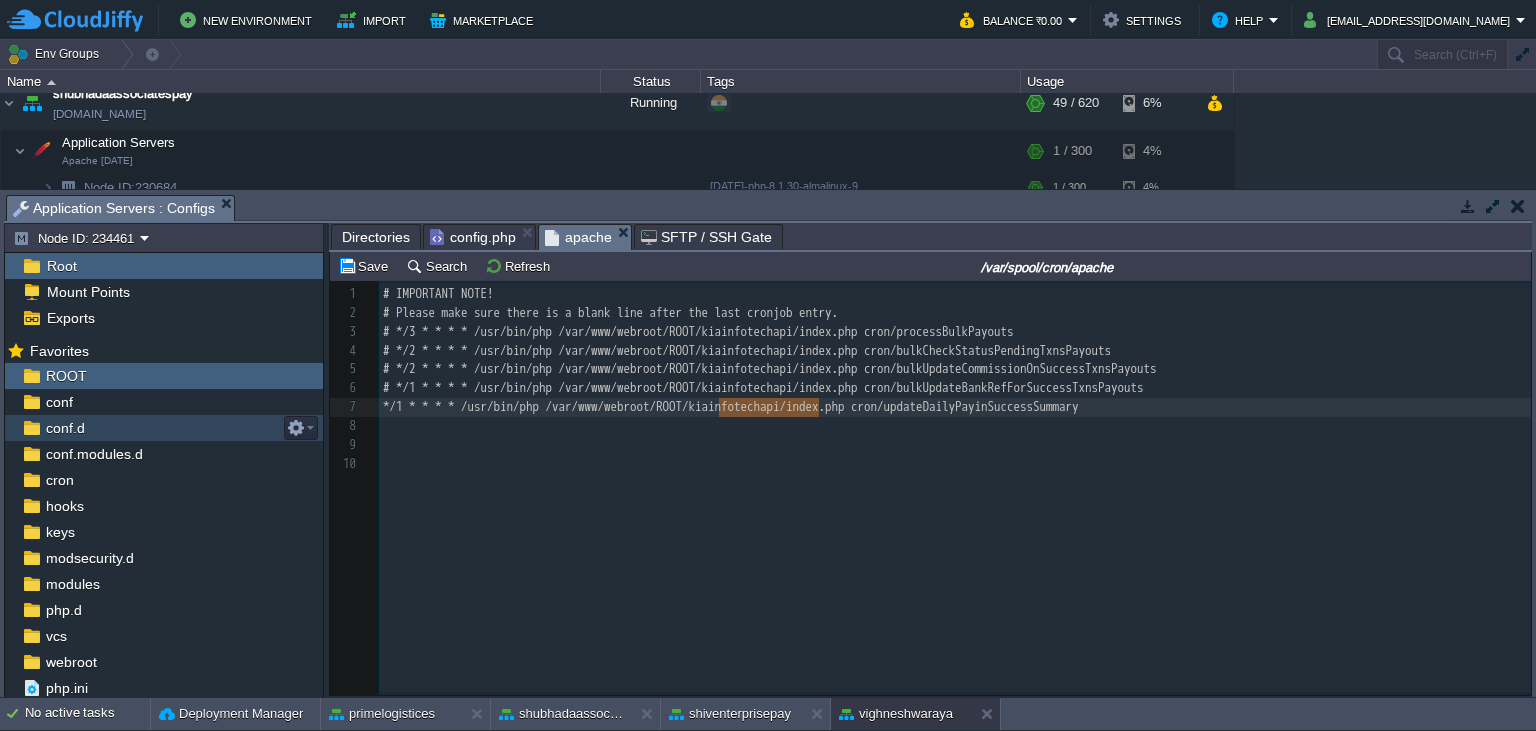 scroll, scrollTop: 0, scrollLeft: 100, axis: horizontal 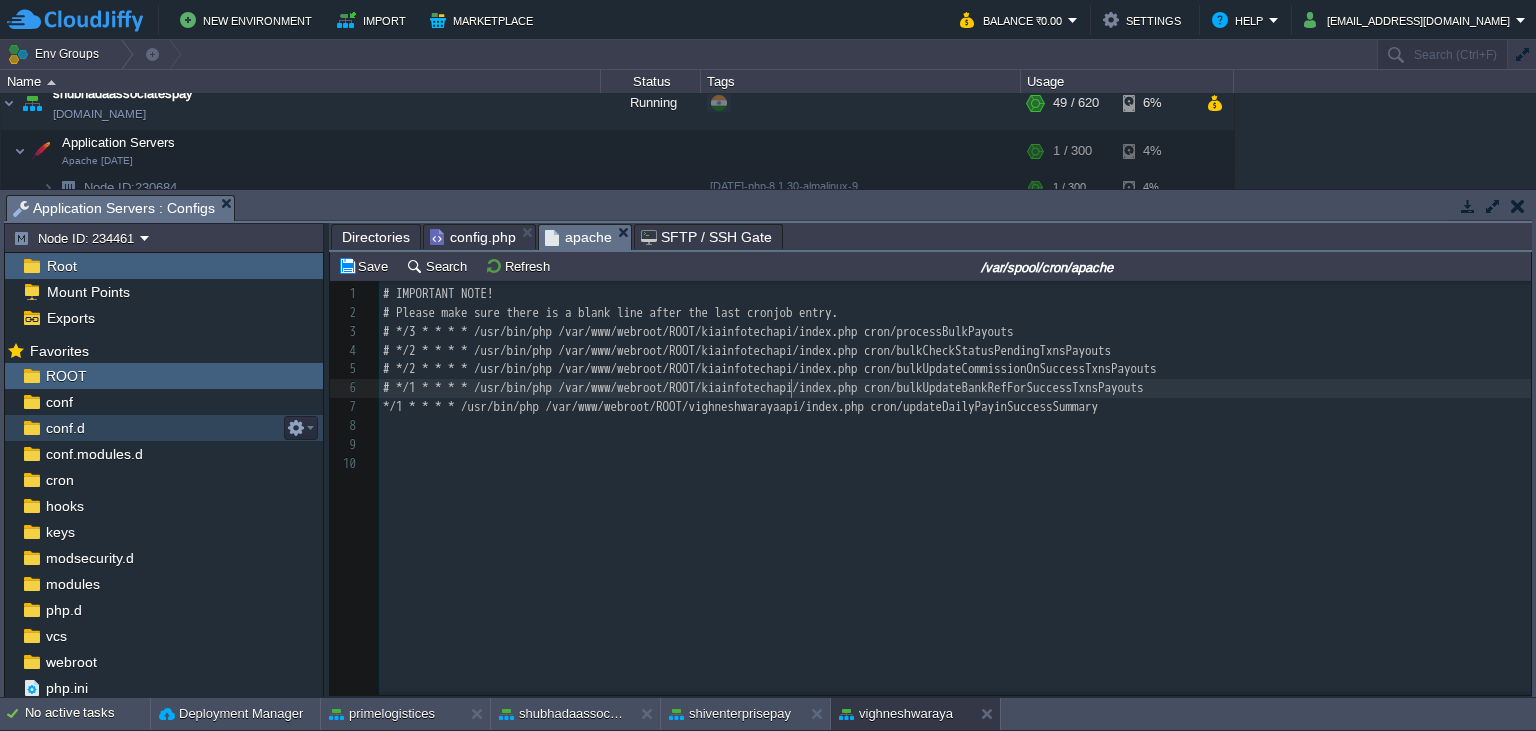 click on "xxxxxxxxxx   1 # IMPORTANT NOTE! 2 # Please make sure there is a blank line after the last cronjob entry. 3 # */3 * * * * /usr/bin/php /var/www/webroot/ROOT/kiainfotechapi/index.php cron/processBulkPayouts 4 # */2 * * * * /usr/bin/php /var/www/webroot/ROOT/kiainfotechapi/index.php cron/bulkCheckStatusPendingTxnsPayouts 5 # */2 * * * * /usr/bin/php /var/www/webroot/ROOT/kiainfotechapi/index.php cron/bulkUpdateCommissionOnSuccessTxnsPayouts 6 # */1 * * * * /usr/bin/php /var/www/webroot/ROOT/kiainfotechapi/index.php cron/bulkUpdateBankRefForSuccessTxnsPayouts 7 */1 * * * * /usr/bin/php /var/www/webroot/ROOT/vighneshwarayaapi/index.php cron/updateDailyPayinSuccessSummary 8 ​ 9 ​ 10 ​" at bounding box center (955, 379) 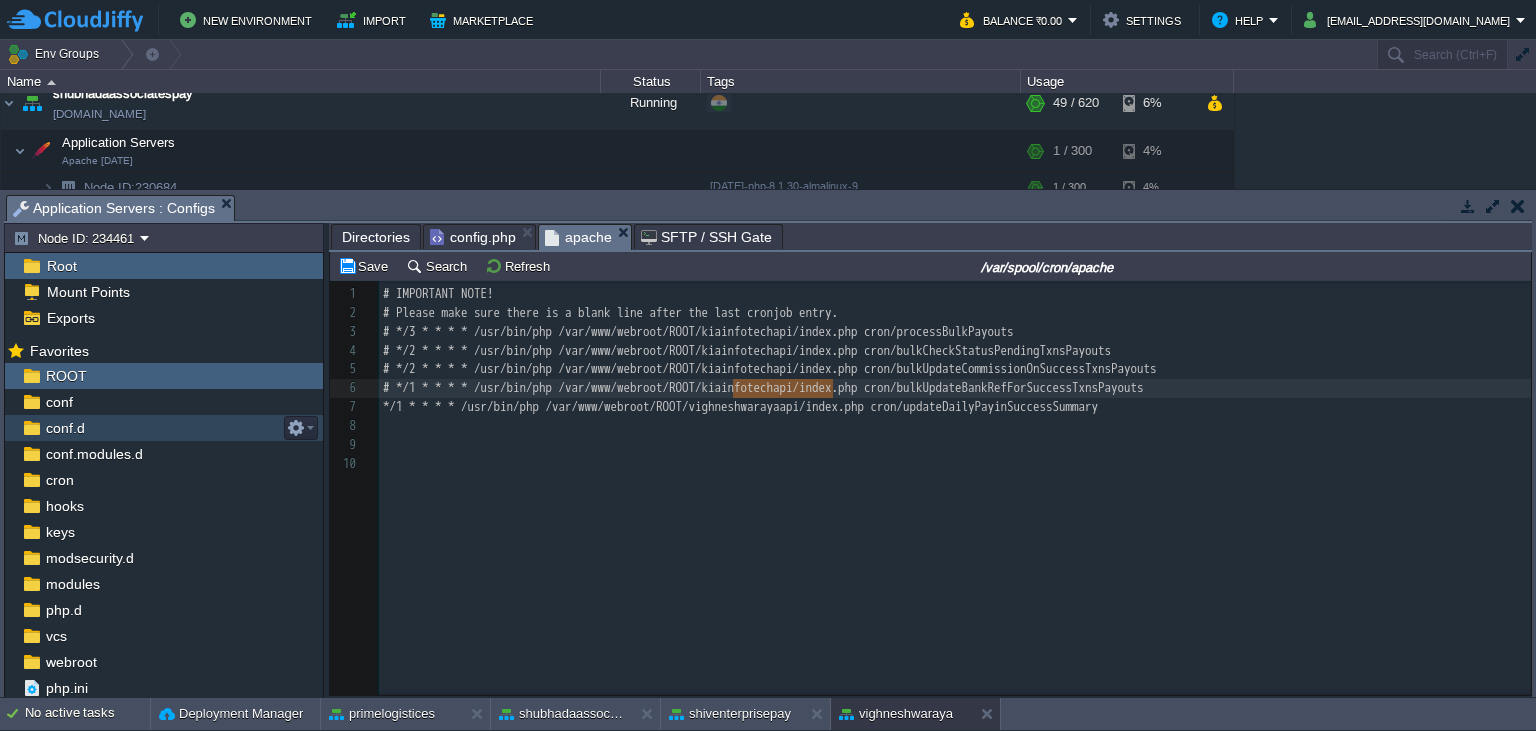 paste 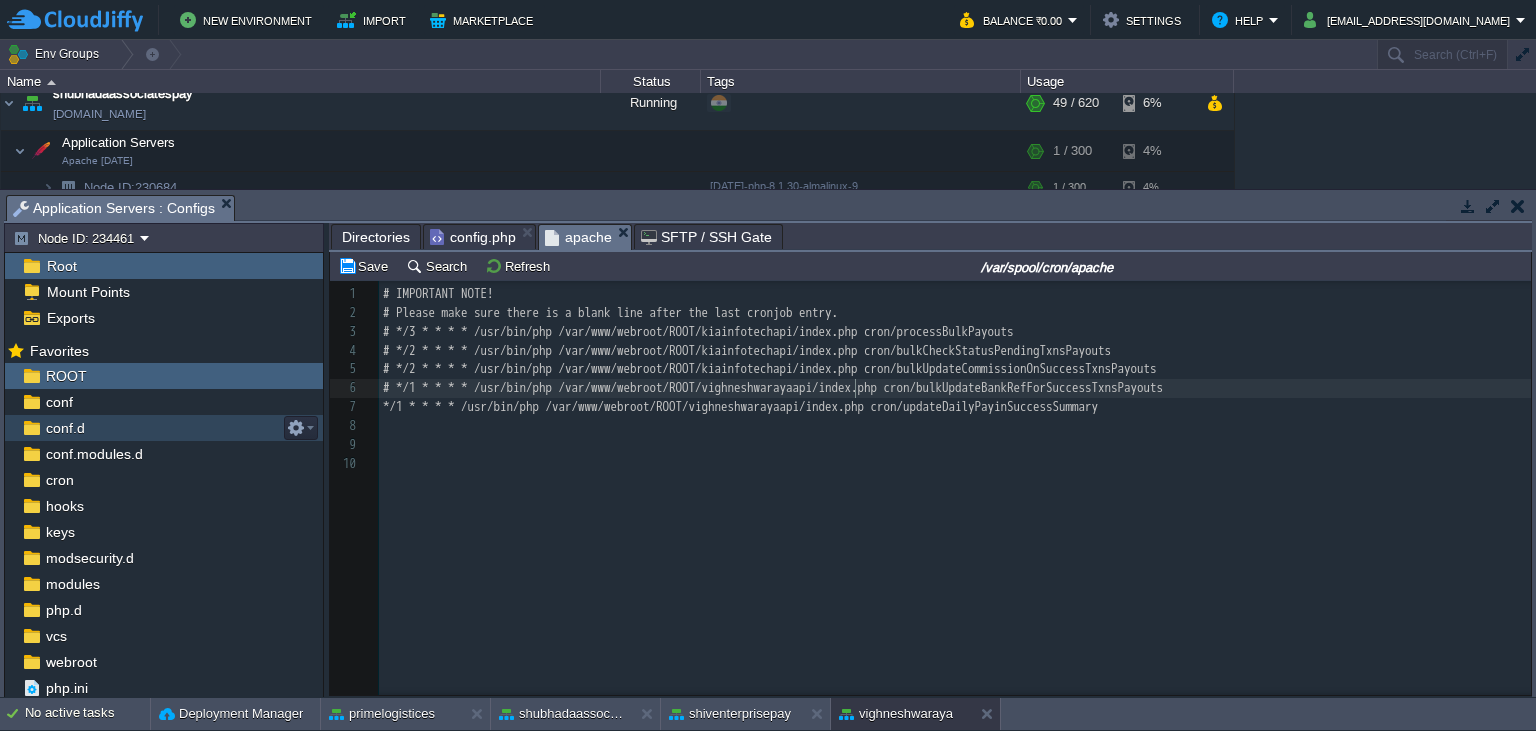 click on "xxxxxxxxxx   1 # IMPORTANT NOTE! 2 # Please make sure there is a blank line after the last cronjob entry. 3 # */3 * * * * /usr/bin/php /var/www/webroot/ROOT/kiainfotechapi/index.php cron/processBulkPayouts 4 # */2 * * * * /usr/bin/php /var/www/webroot/ROOT/kiainfotechapi/index.php cron/bulkCheckStatusPendingTxnsPayouts 5 # */2 * * * * /usr/bin/php /var/www/webroot/ROOT/kiainfotechapi/index.php cron/bulkUpdateCommissionOnSuccessTxnsPayouts 6 # */1 * * * * /usr/bin/php /var/www/webroot/ROOT/vighneshwarayaapi/index.php cron/bulkUpdateBankRefForSuccessTxnsPayouts 7 */1 * * * * /usr/bin/php /var/www/webroot/ROOT/vighneshwarayaapi/index.php cron/updateDailyPayinSuccessSummary 8 ​ 9 ​ 10 ​" at bounding box center (955, 379) 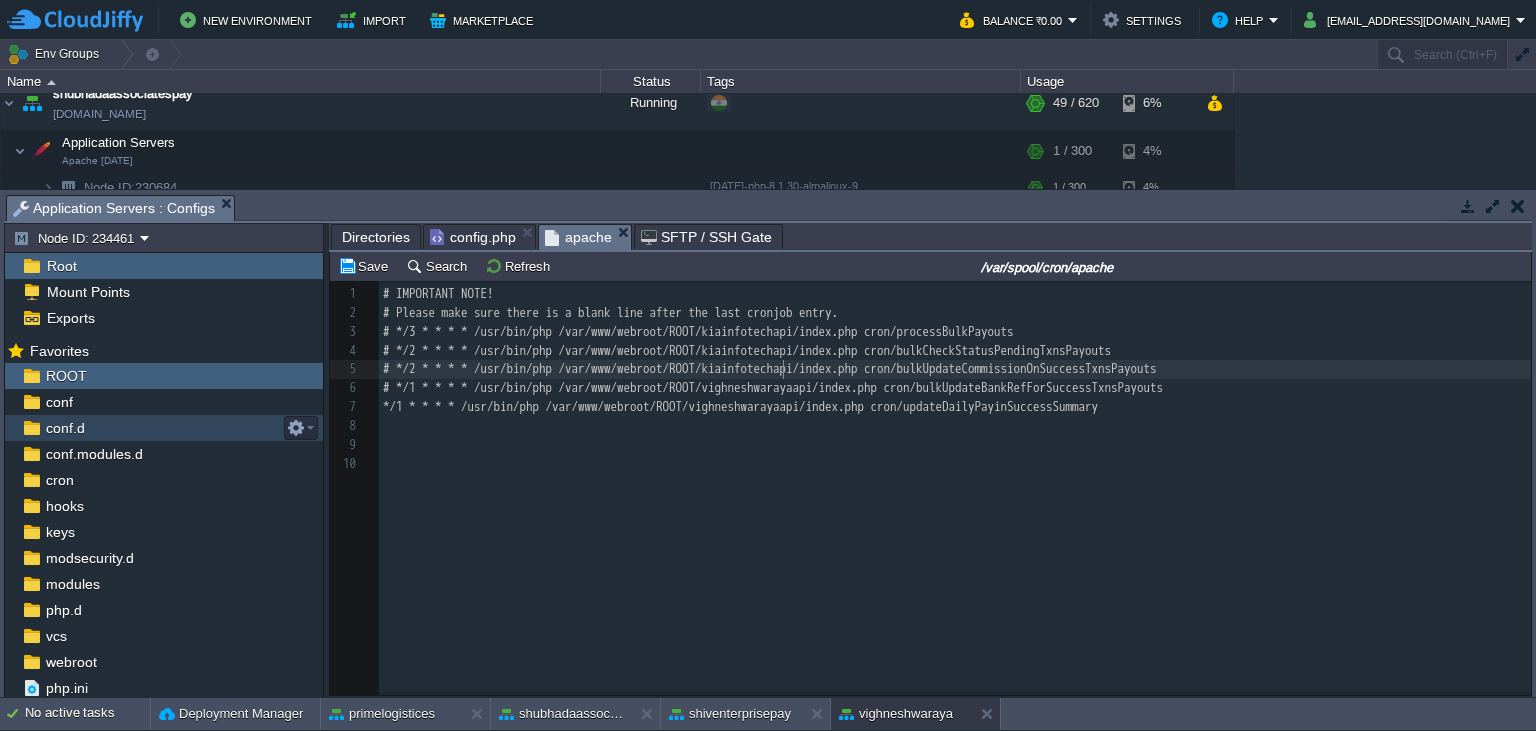 scroll, scrollTop: 0, scrollLeft: 0, axis: both 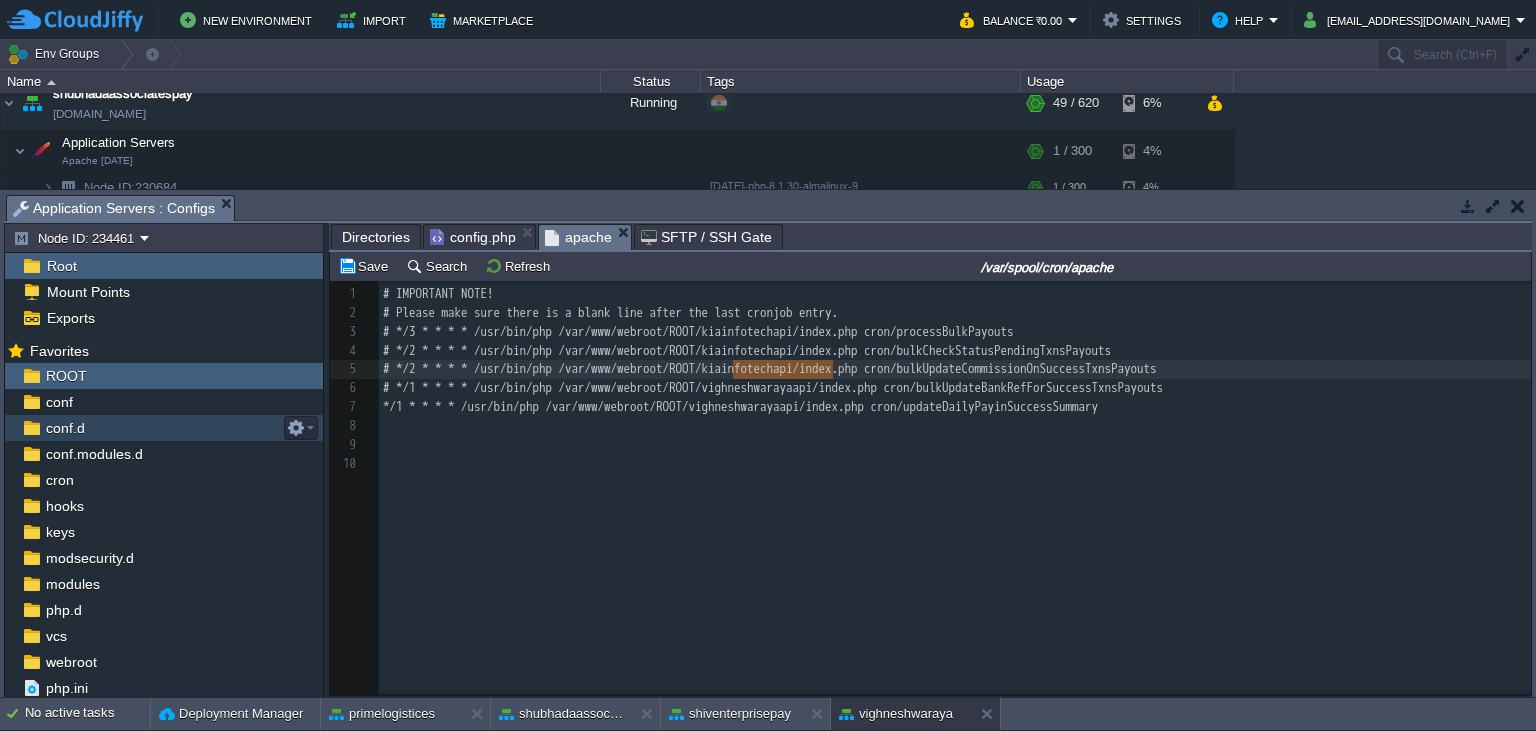 paste 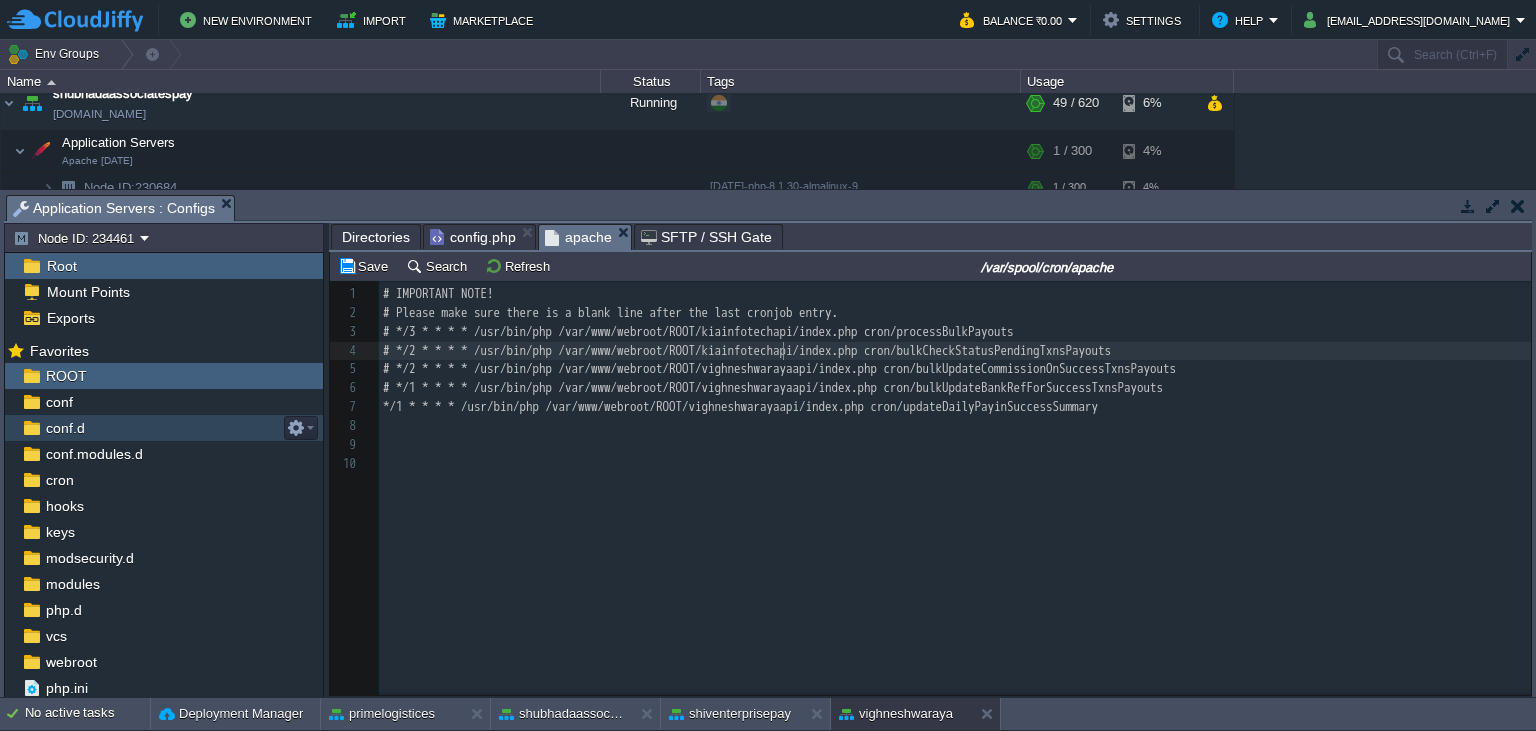 click on "# */2 * * * * /usr/bin/php /var/www/webroot/ROOT/kiainfotechapi/index.php cron/bulkCheckStatusPendingTxnsPayouts" at bounding box center [747, 350] 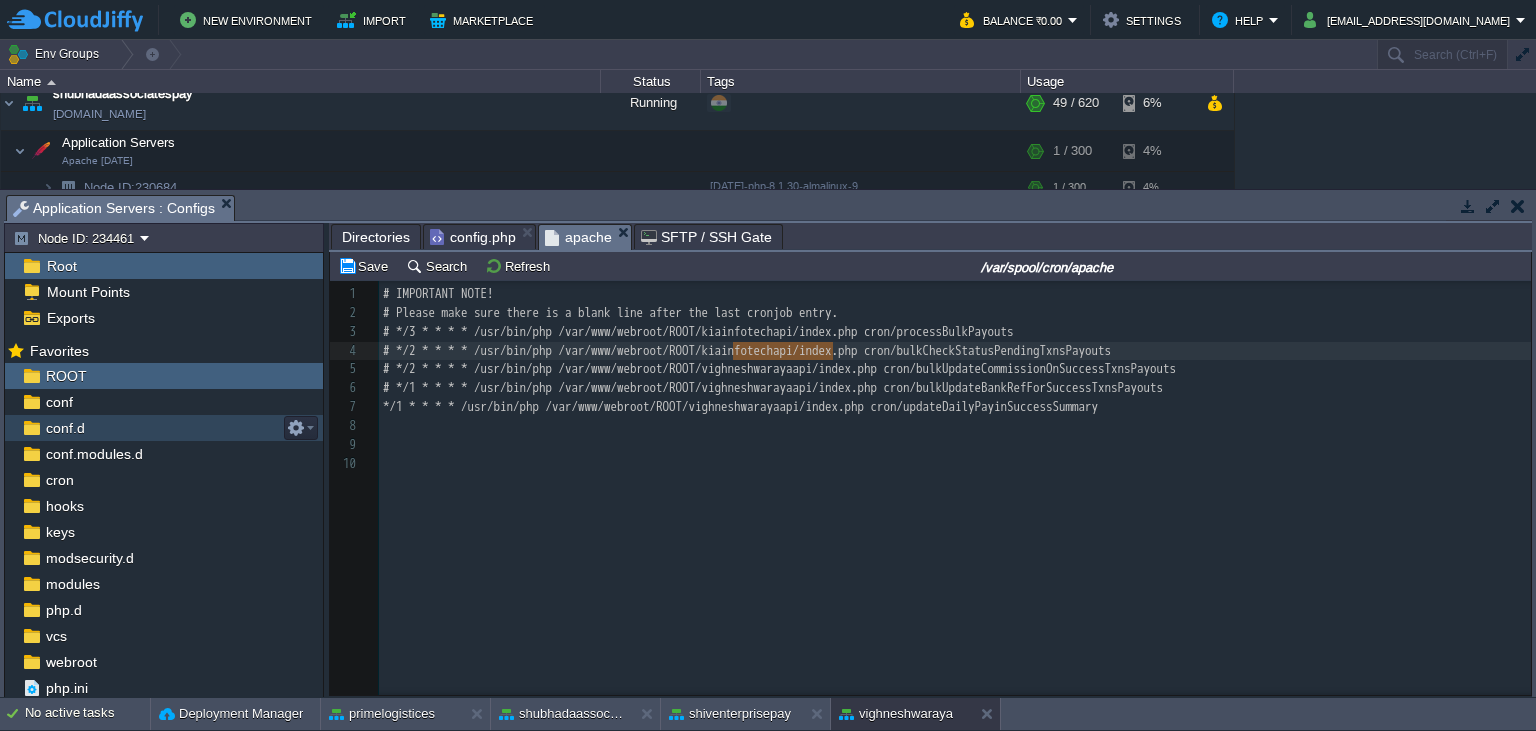 scroll, scrollTop: 0, scrollLeft: 100, axis: horizontal 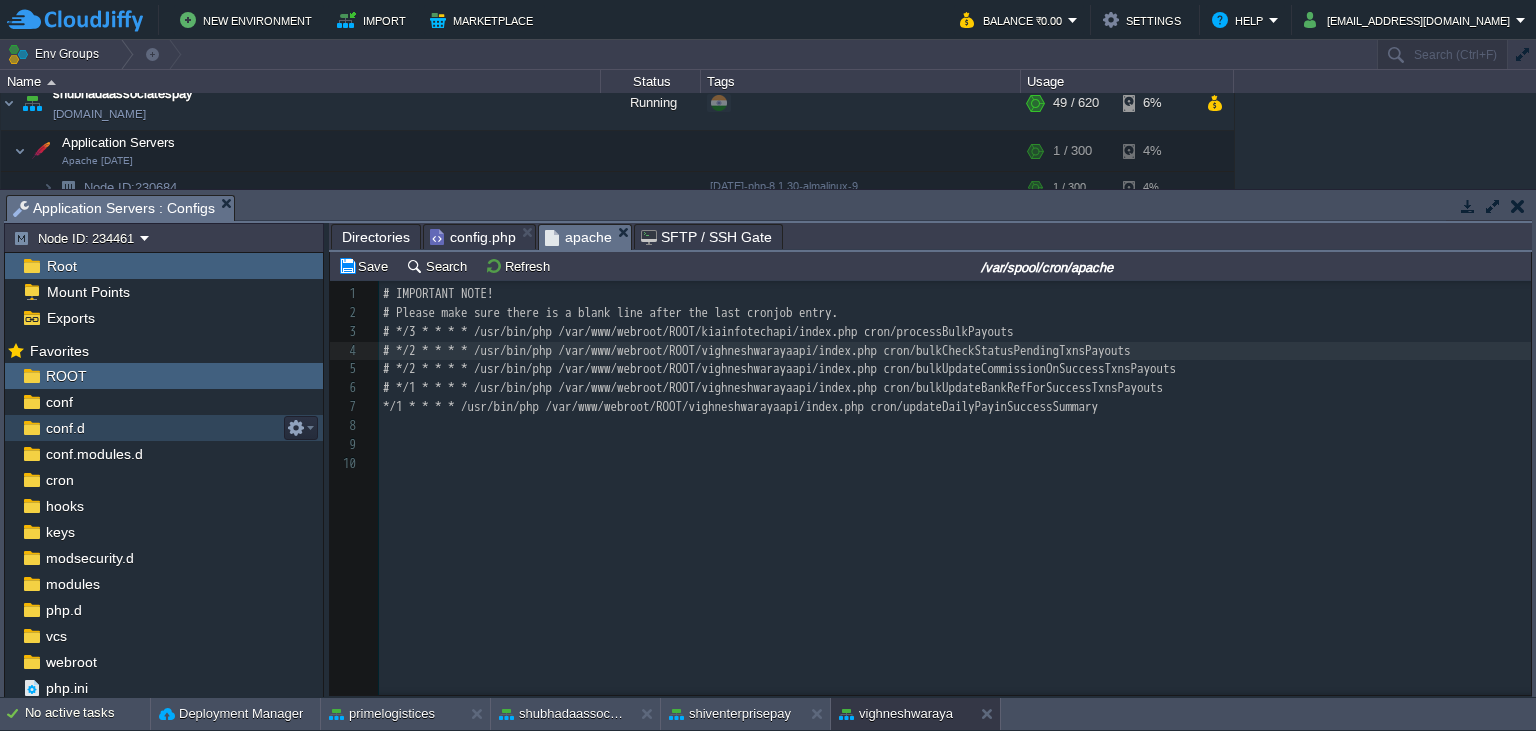 click on "xxxxxxxxxx   1 # IMPORTANT NOTE! 2 # Please make sure there is a blank line after the last cronjob entry. 3 # */3 * * * * /usr/bin/php /var/www/webroot/ROOT/kiainfotechapi/index.php cron/processBulkPayouts 4 # */2 * * * * /usr/bin/php /var/www/webroot/ROOT/vighneshwarayaapi/index.php cron/bulkCheckStatusPendingTxnsPayouts 5 # */2 * * * * /usr/bin/php /var/www/webroot/ROOT/vighneshwarayaapi/index.php cron/bulkUpdateCommissionOnSuccessTxnsPayouts 6 # */1 * * * * /usr/bin/php /var/www/webroot/ROOT/vighneshwarayaapi/index.php cron/bulkUpdateBankRefForSuccessTxnsPayouts 7 */1 * * * * /usr/bin/php /var/www/webroot/ROOT/vighneshwarayaapi/index.php cron/updateDailyPayinSuccessSummary 8 ​ 9 ​ 10 ​" at bounding box center (955, 379) 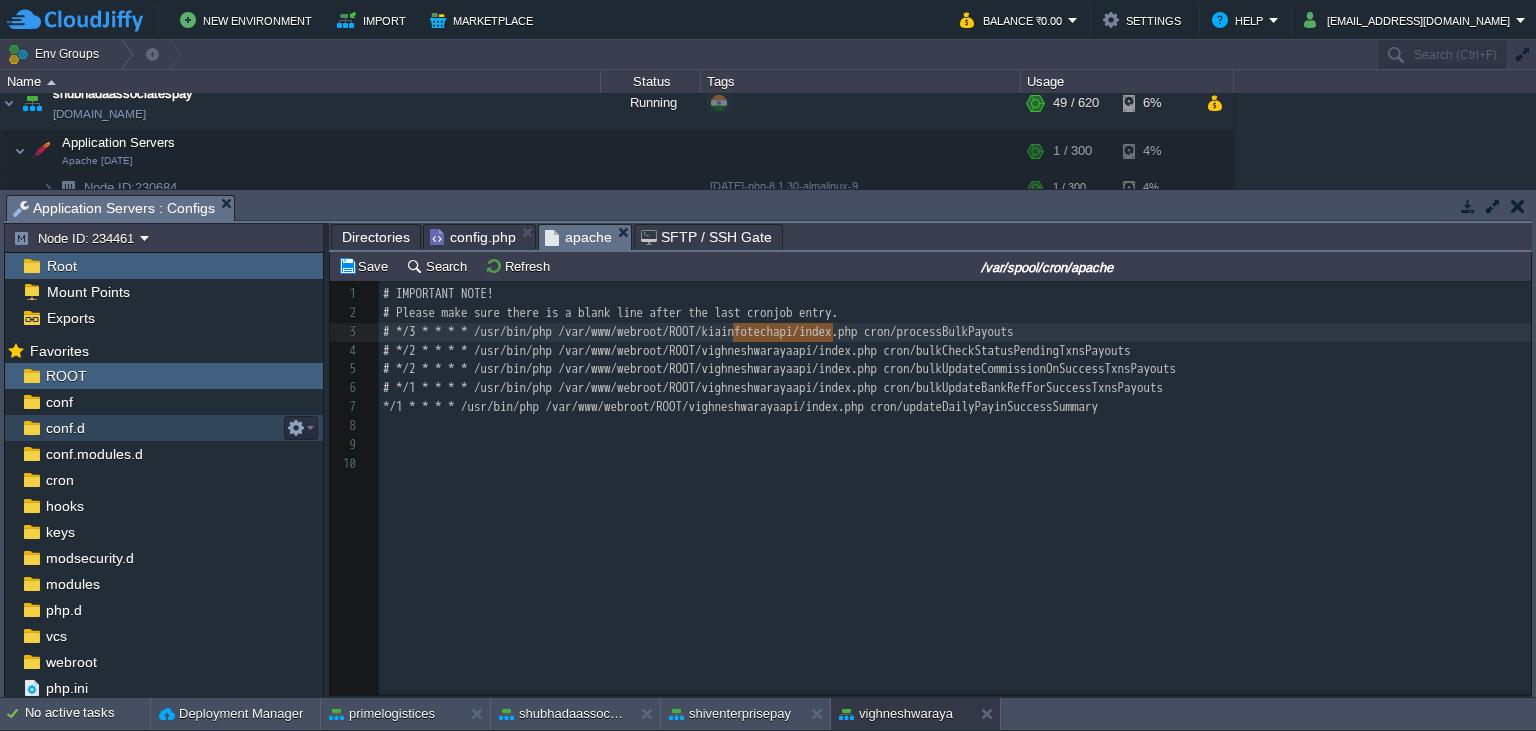scroll, scrollTop: 0, scrollLeft: 100, axis: horizontal 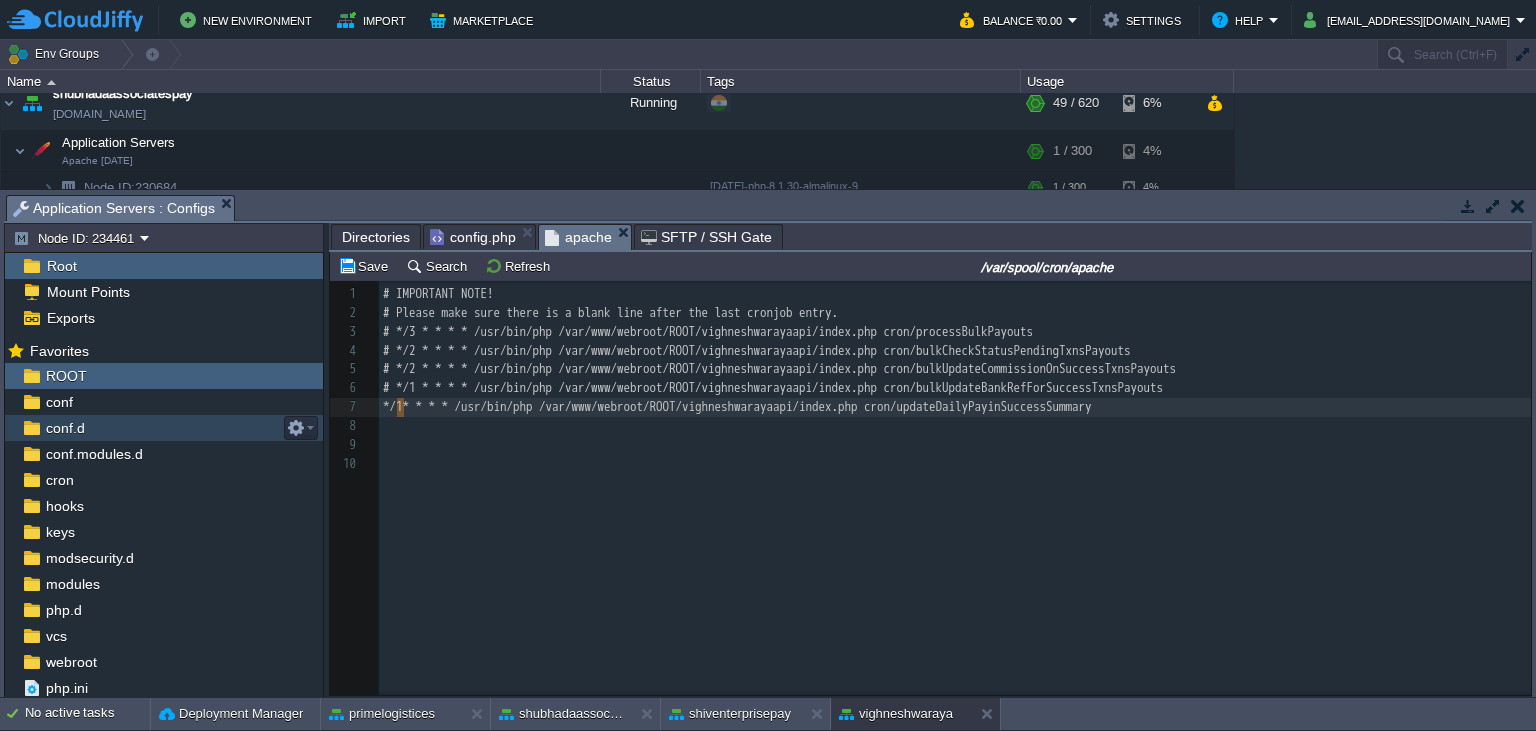type on "5" 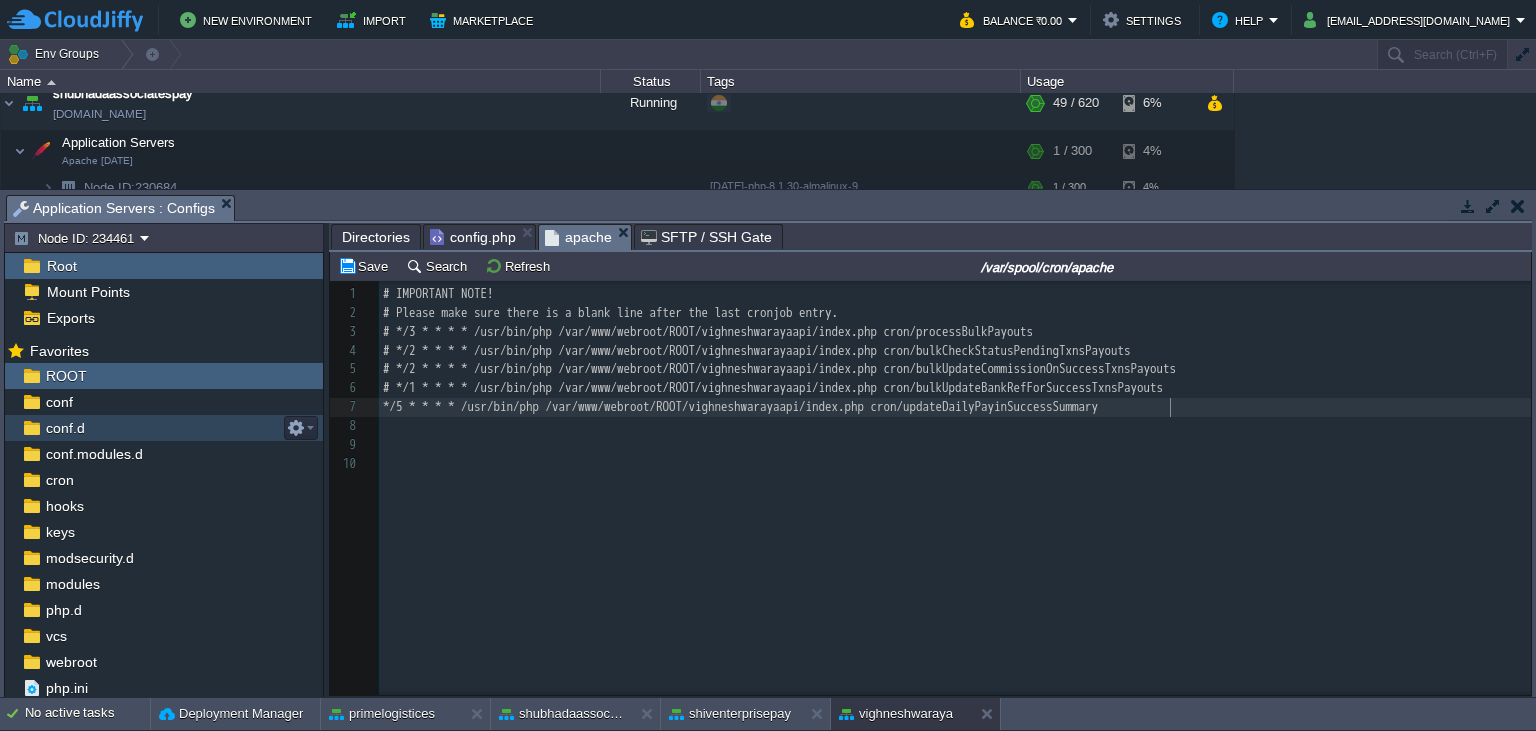 click on "*/5 * * * * /usr/bin/php /var/www/webroot/ROOT/vighneshwarayaapi/index.php cron/updateDailyPayinSuccessSummary" at bounding box center (955, 407) 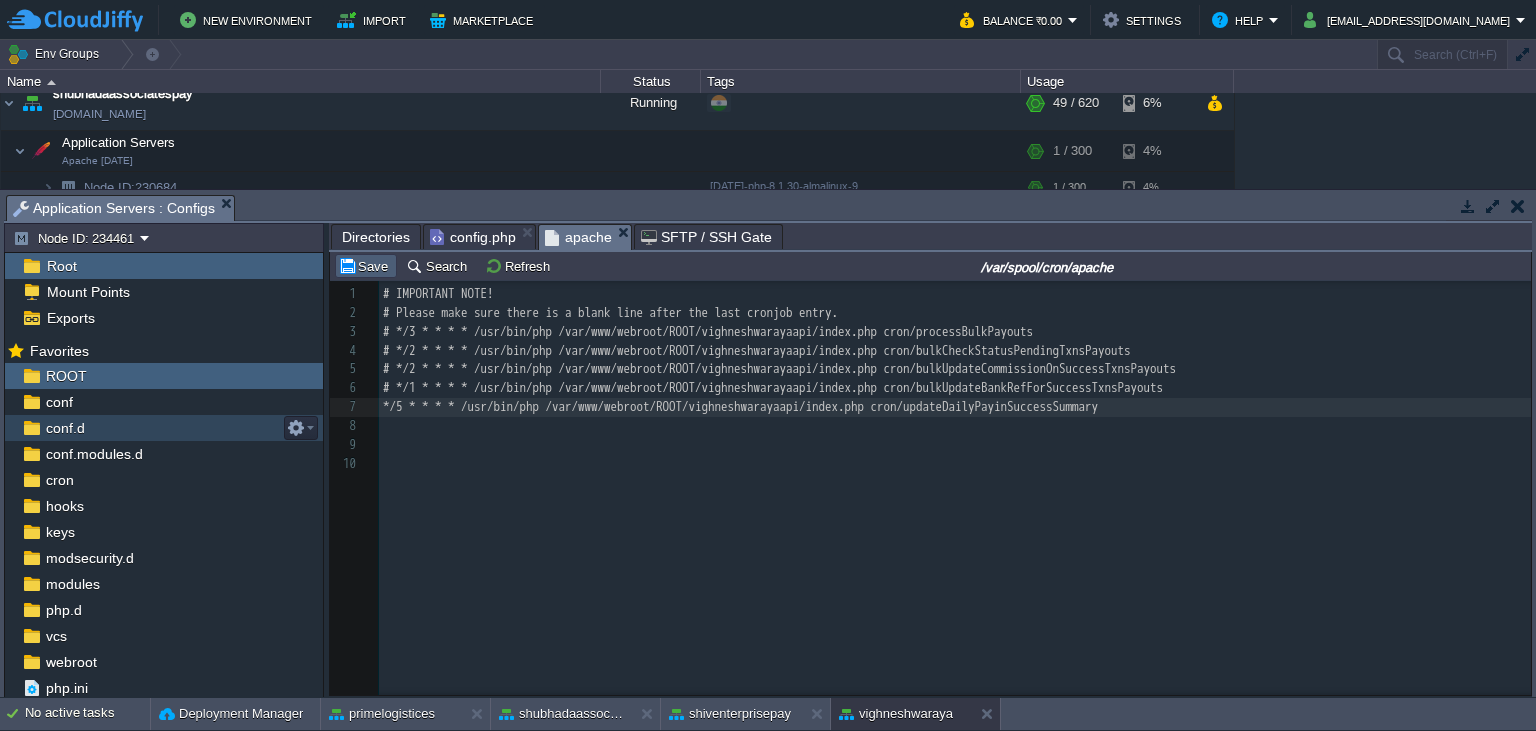 type 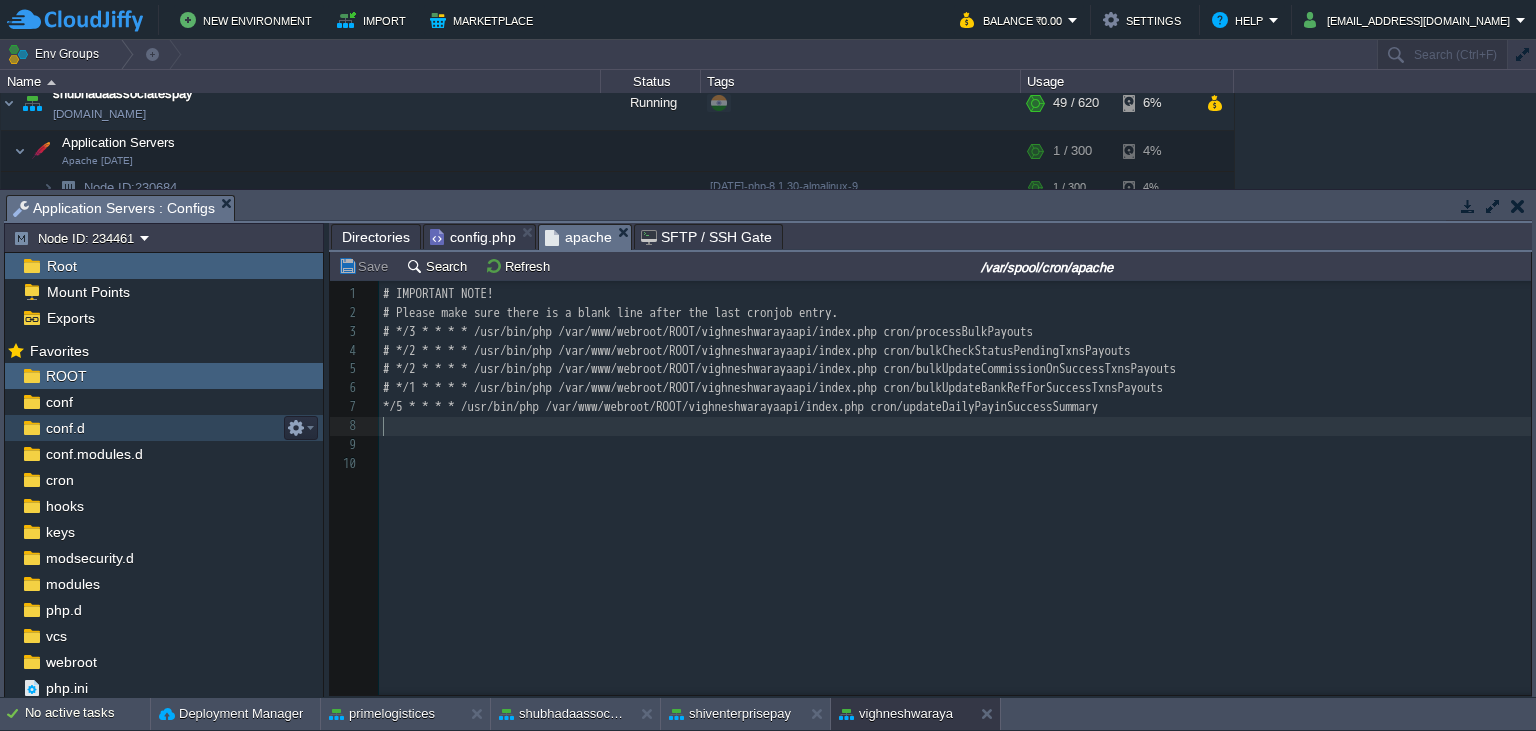 click on "​" at bounding box center (955, 426) 